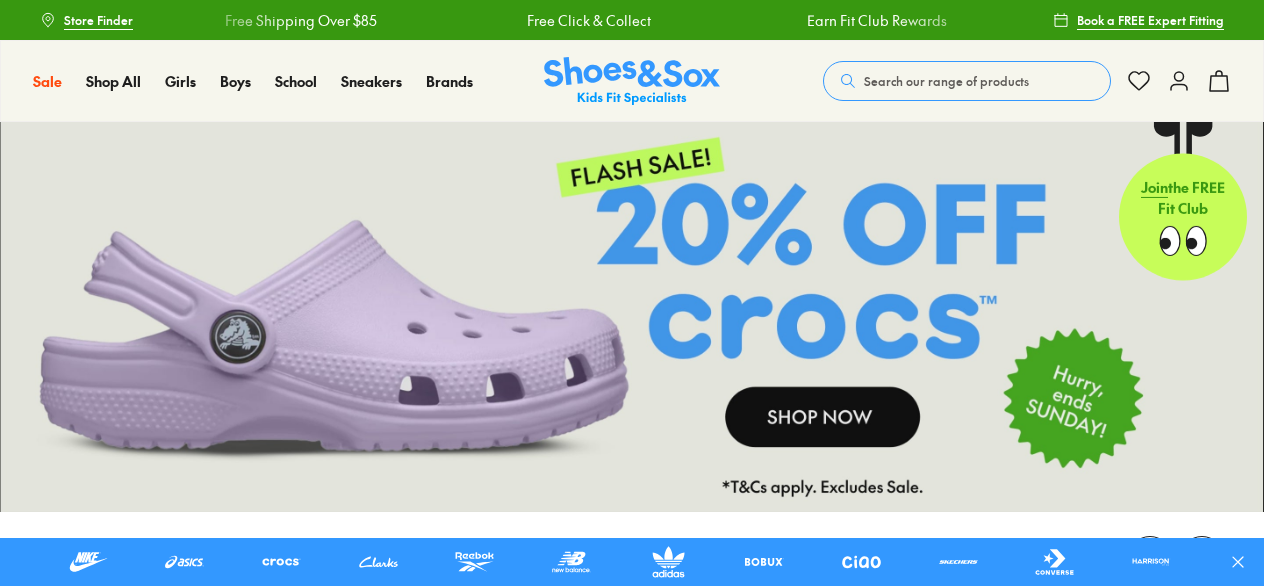 scroll, scrollTop: 0, scrollLeft: 0, axis: both 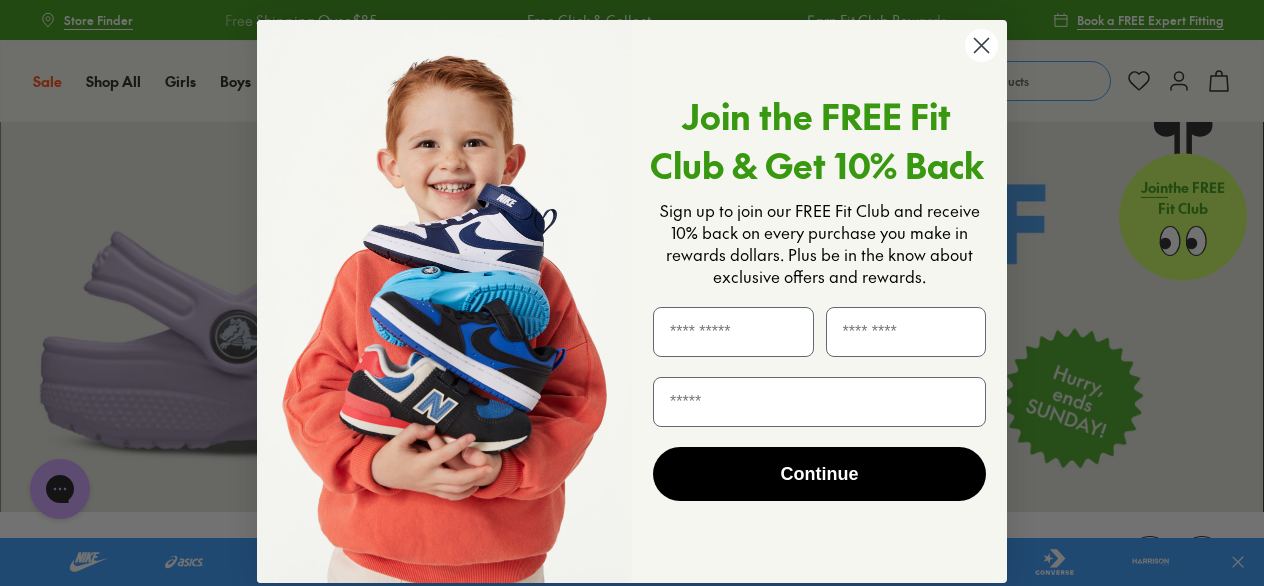 click 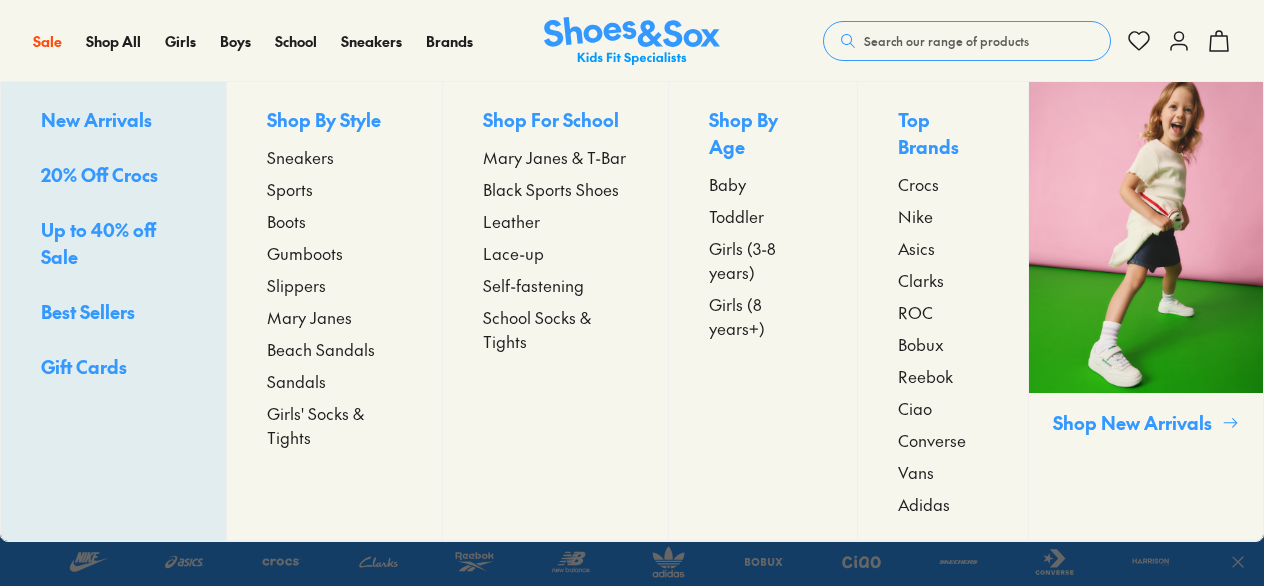 scroll, scrollTop: 400, scrollLeft: 0, axis: vertical 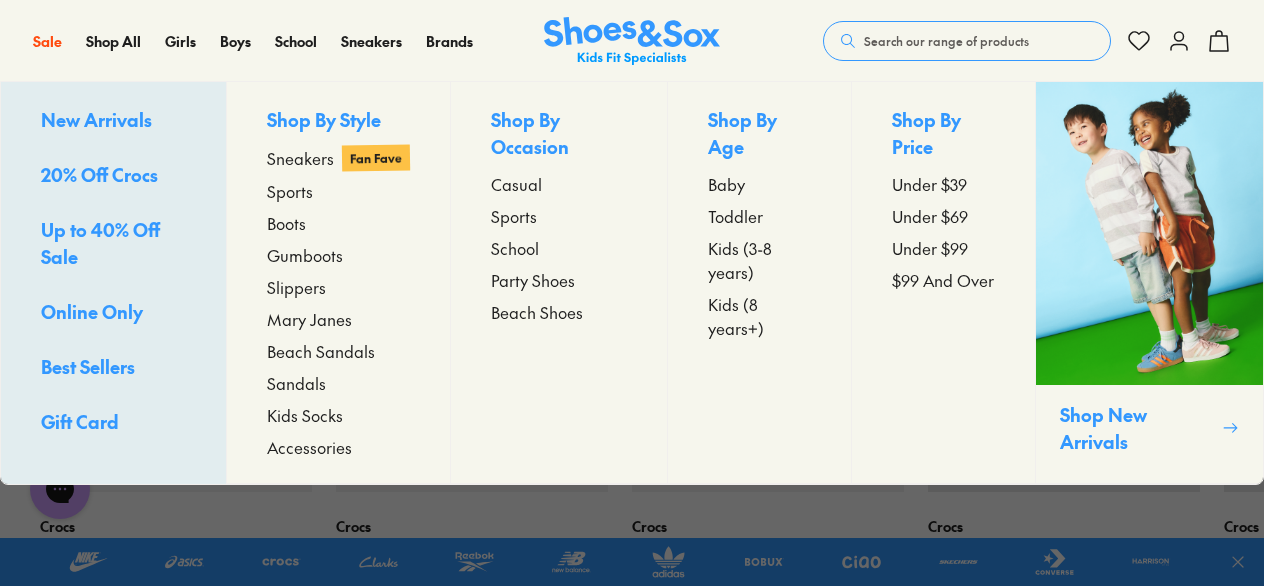 click on "Toddler" at bounding box center [735, 216] 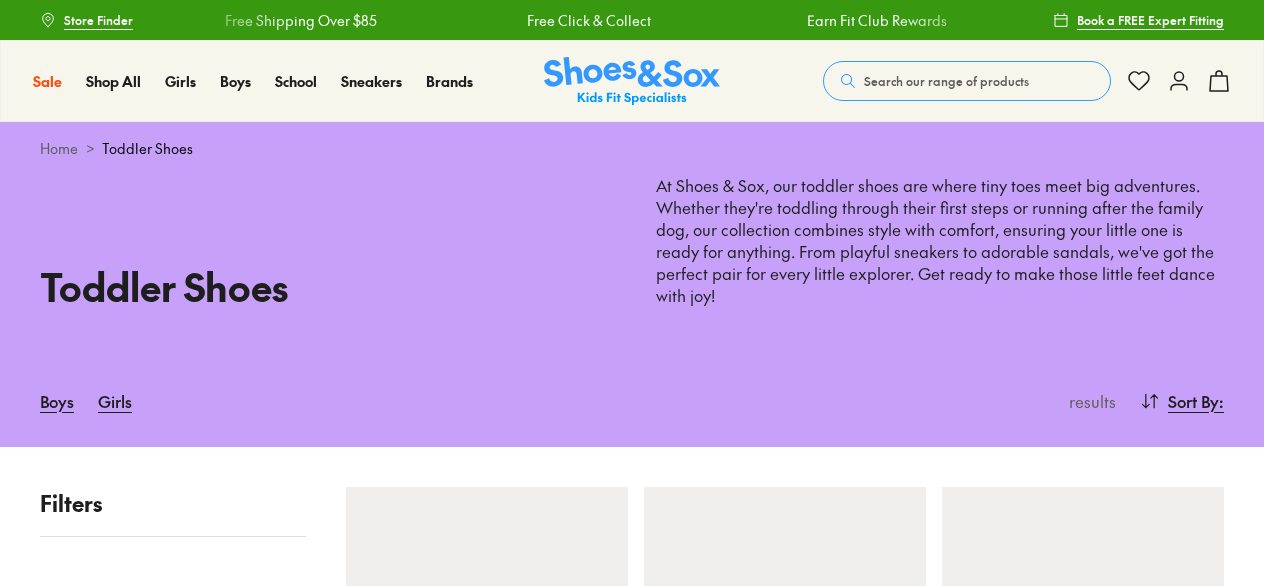 scroll, scrollTop: 0, scrollLeft: 0, axis: both 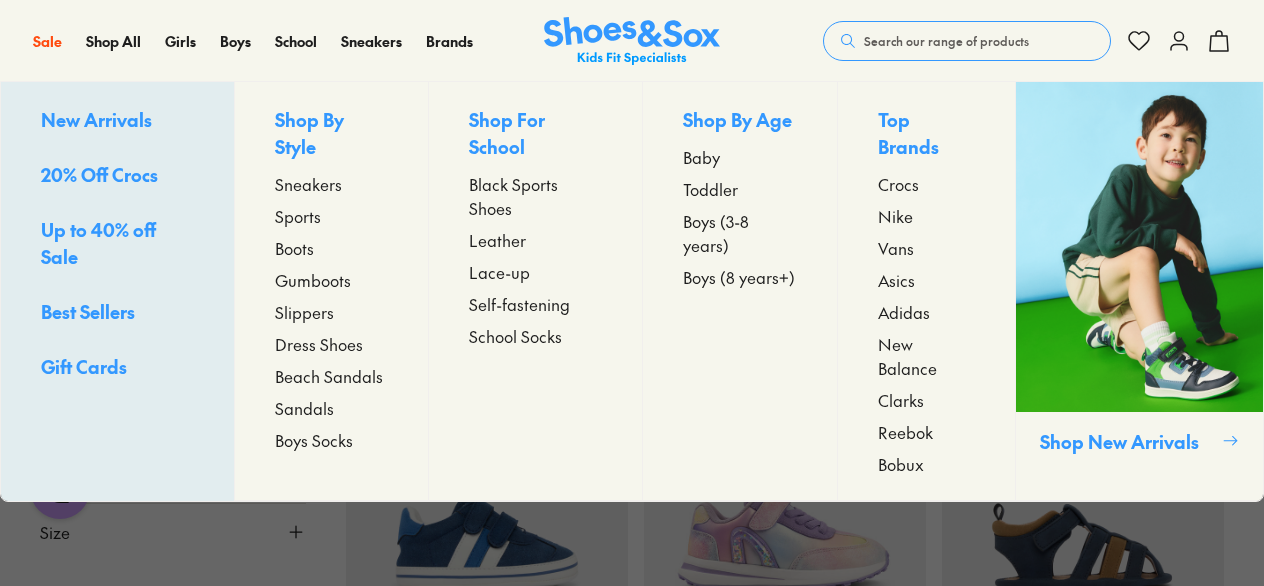 click on "Baby" at bounding box center [701, 157] 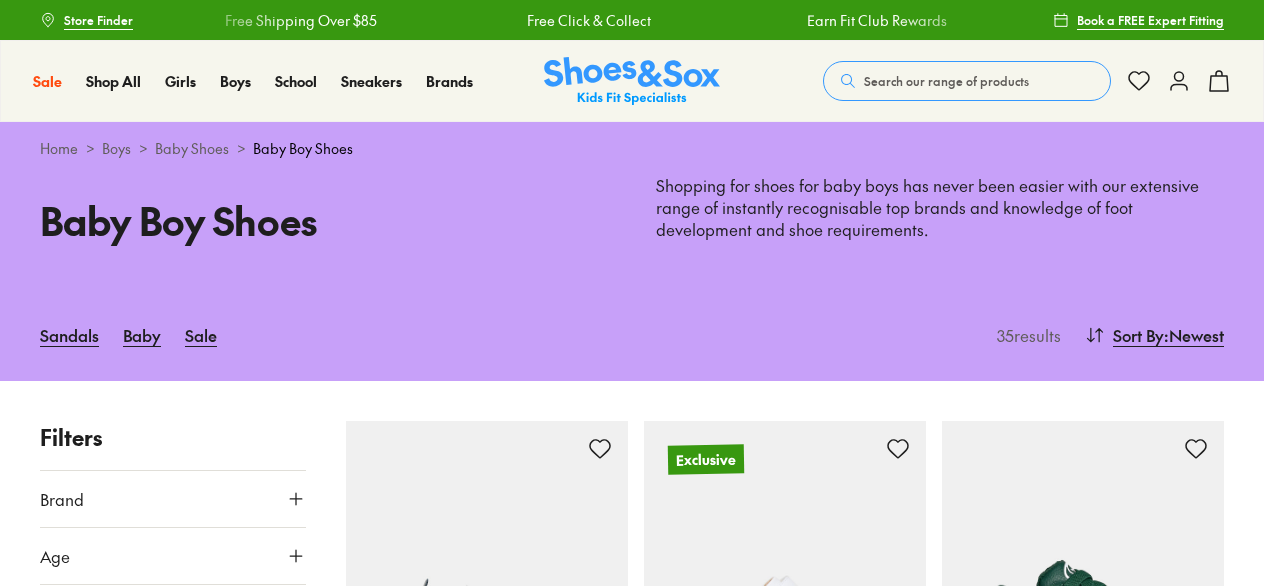 scroll, scrollTop: 400, scrollLeft: 0, axis: vertical 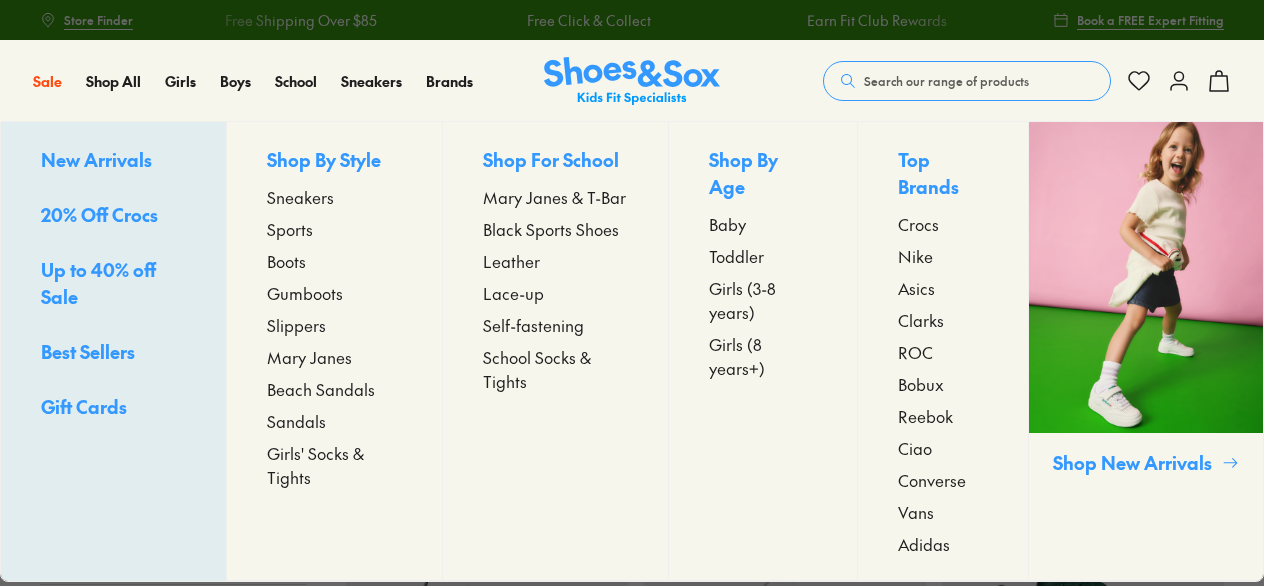 click on "Toddler" at bounding box center [736, 256] 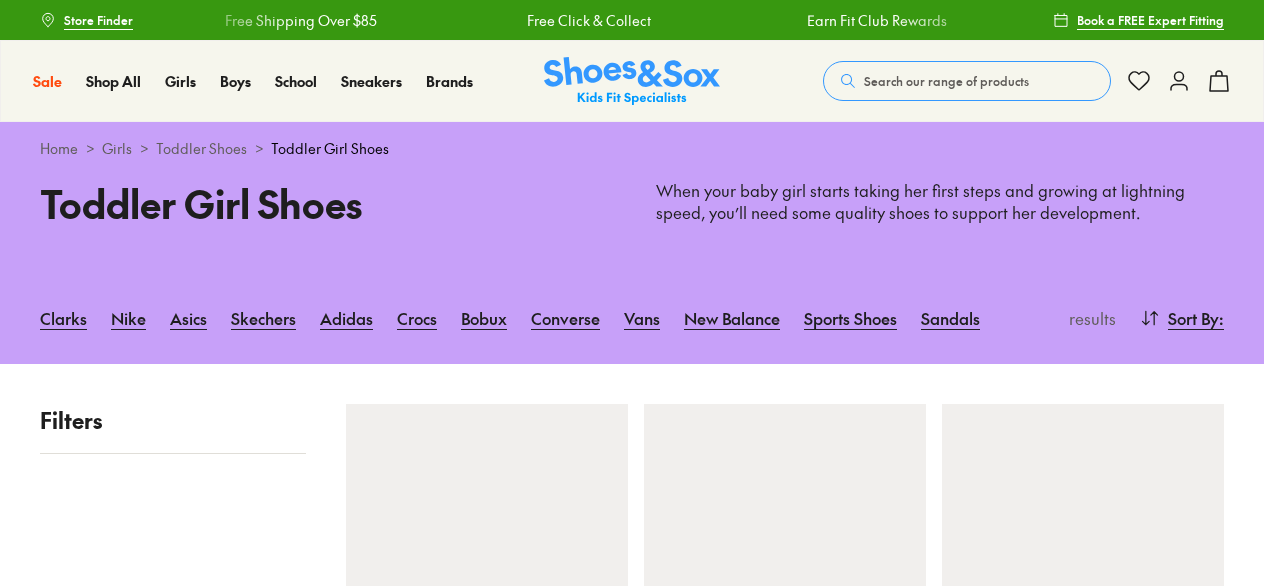 scroll, scrollTop: 0, scrollLeft: 0, axis: both 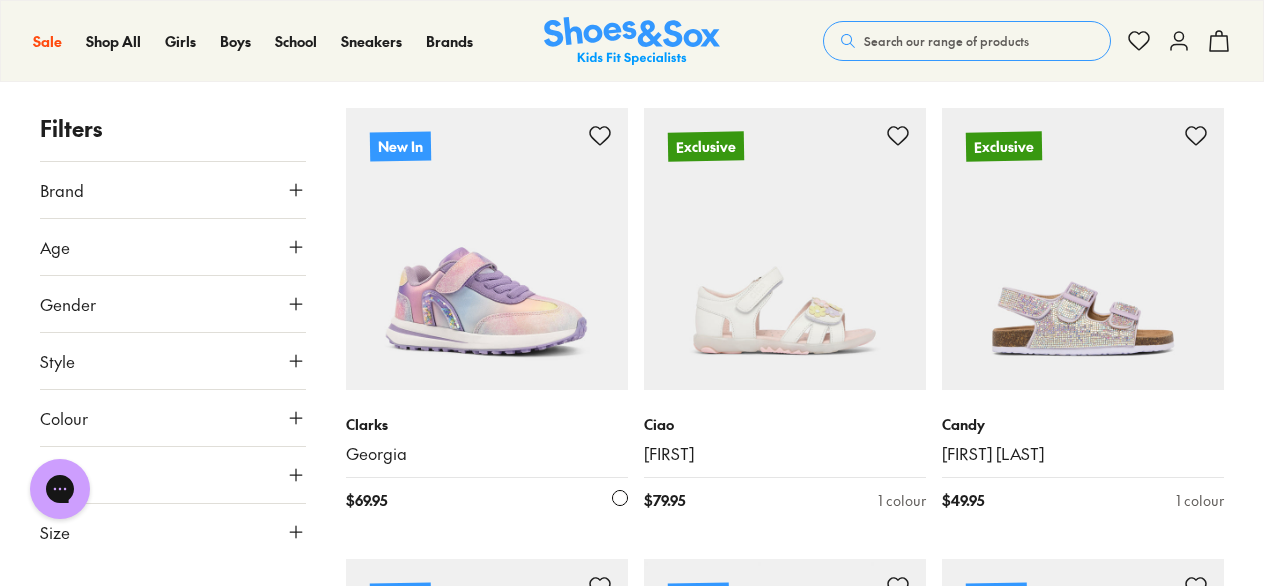click at bounding box center (487, 249) 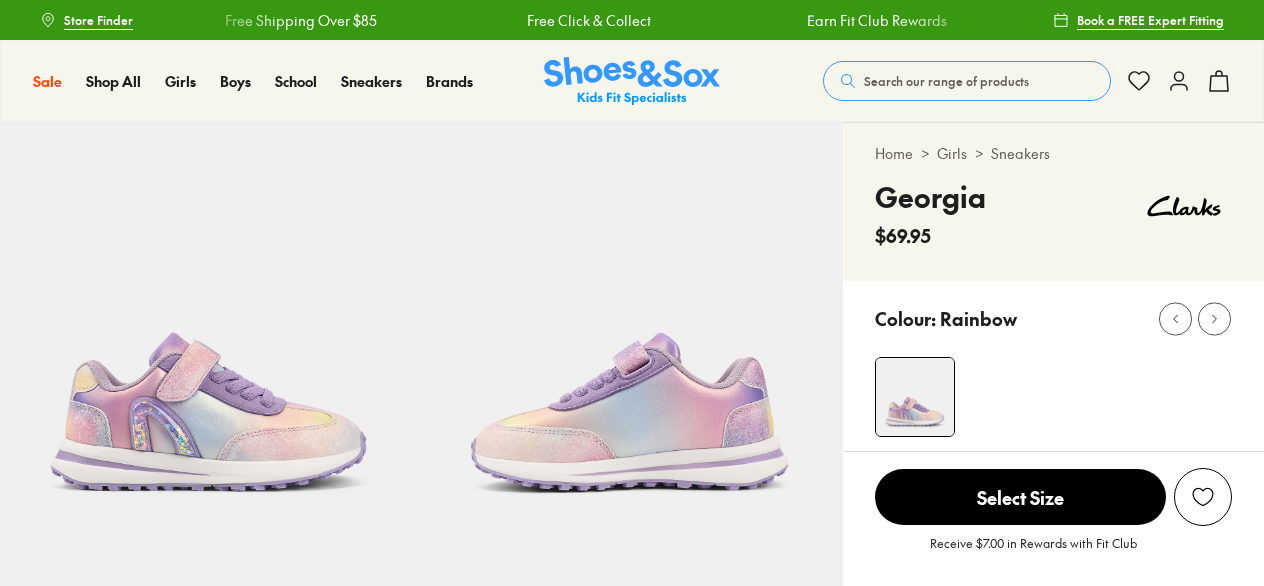 scroll, scrollTop: 0, scrollLeft: 0, axis: both 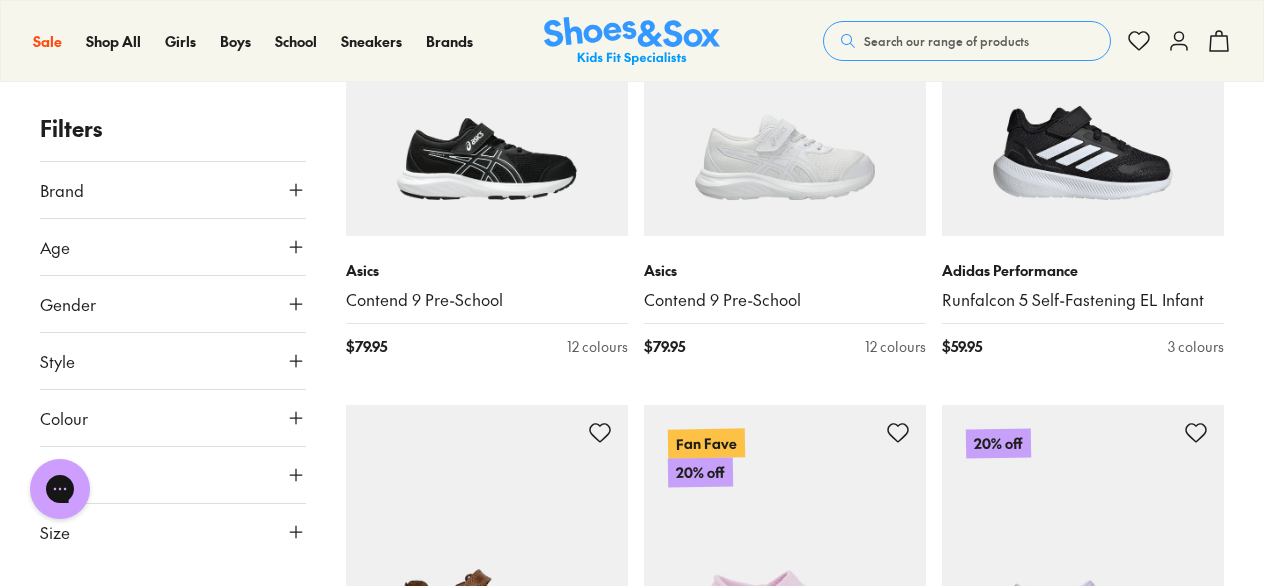 click on "Brand" at bounding box center (173, 190) 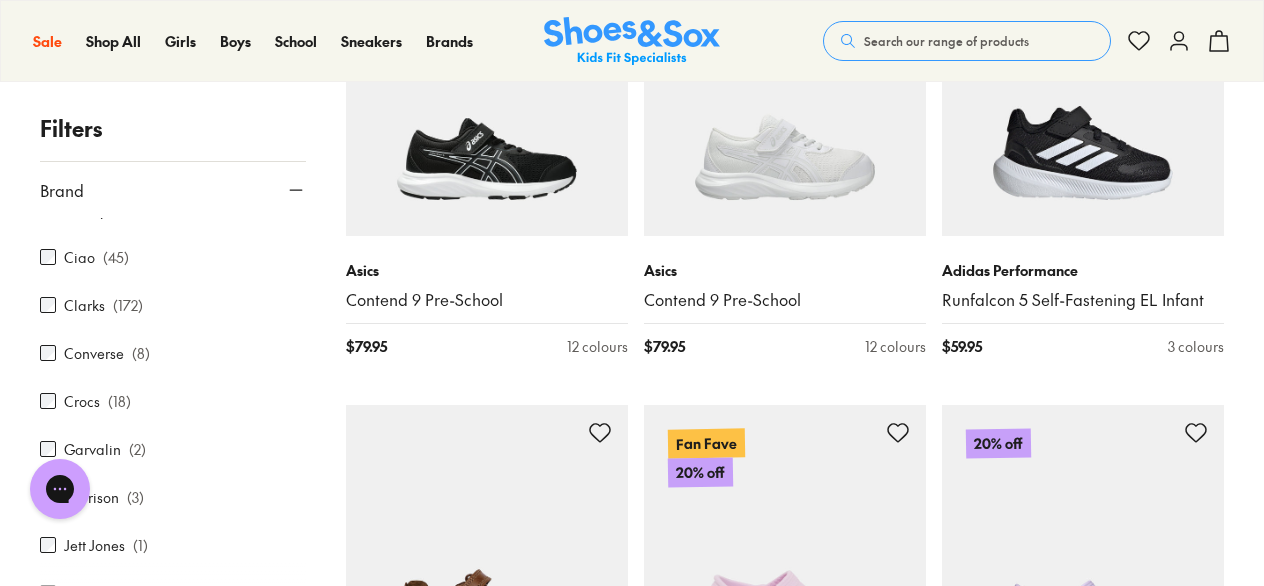 scroll, scrollTop: 400, scrollLeft: 0, axis: vertical 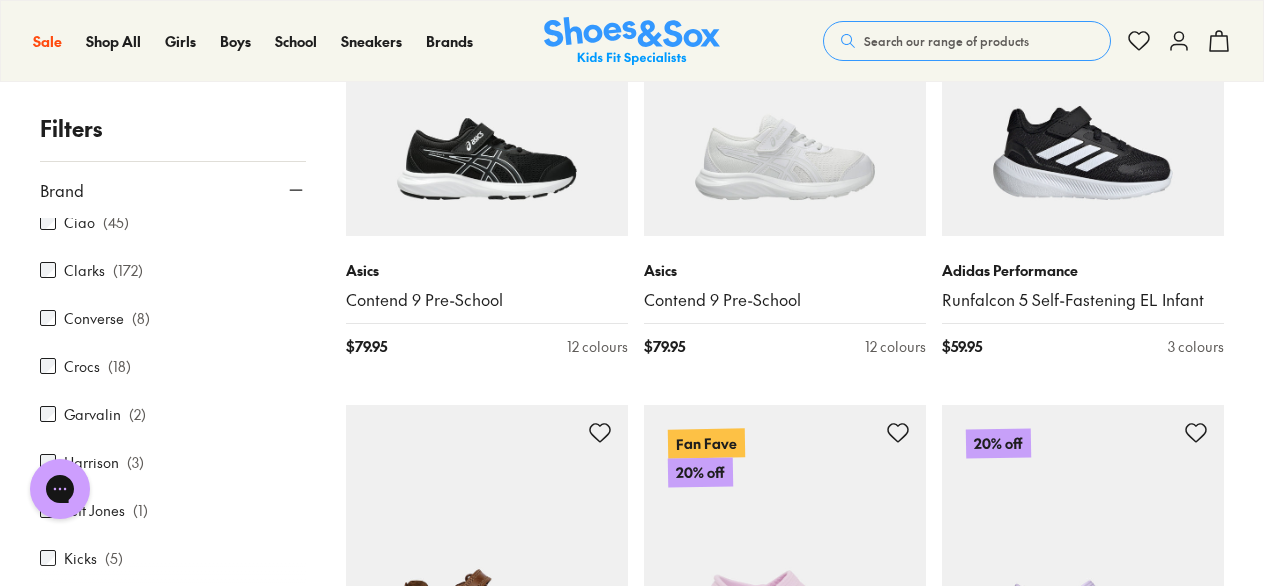 click on "Clarks ( 172 )" at bounding box center [173, 270] 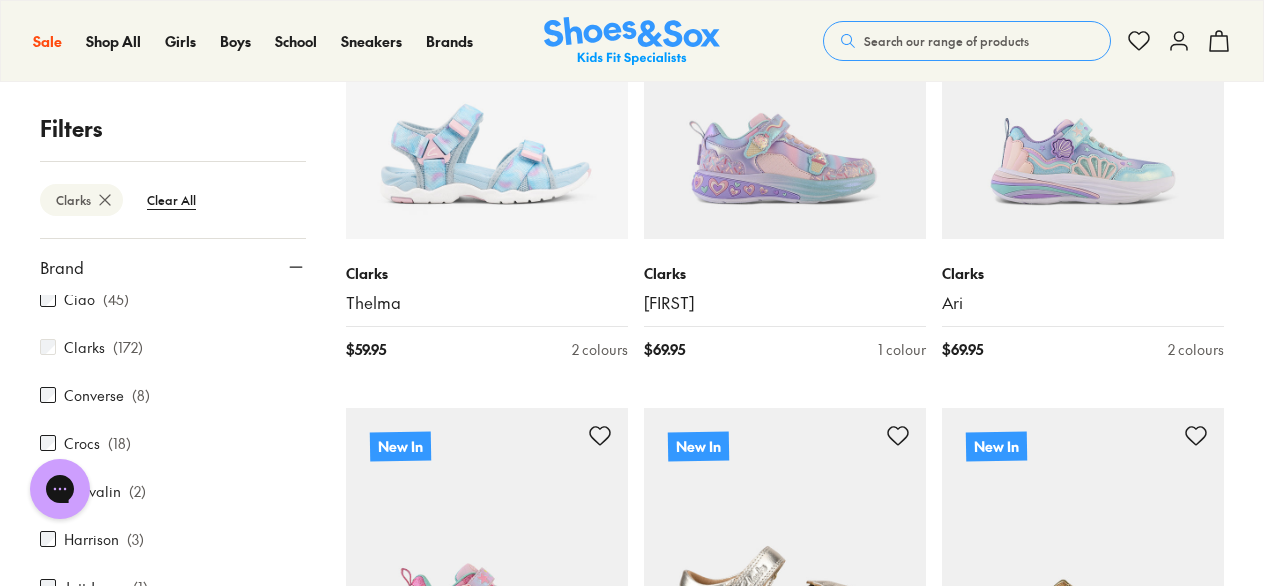 scroll, scrollTop: 1400, scrollLeft: 0, axis: vertical 